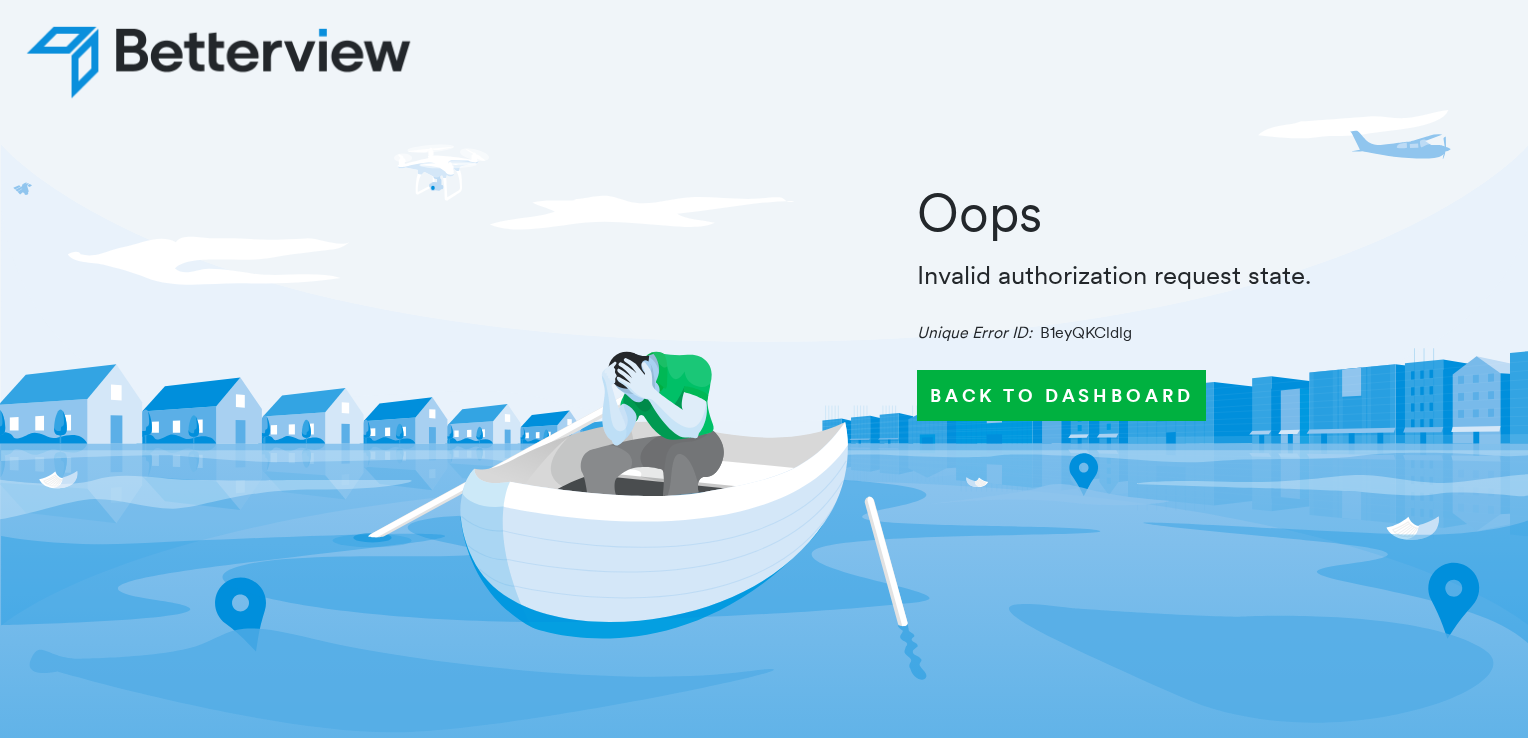 scroll, scrollTop: 0, scrollLeft: 0, axis: both 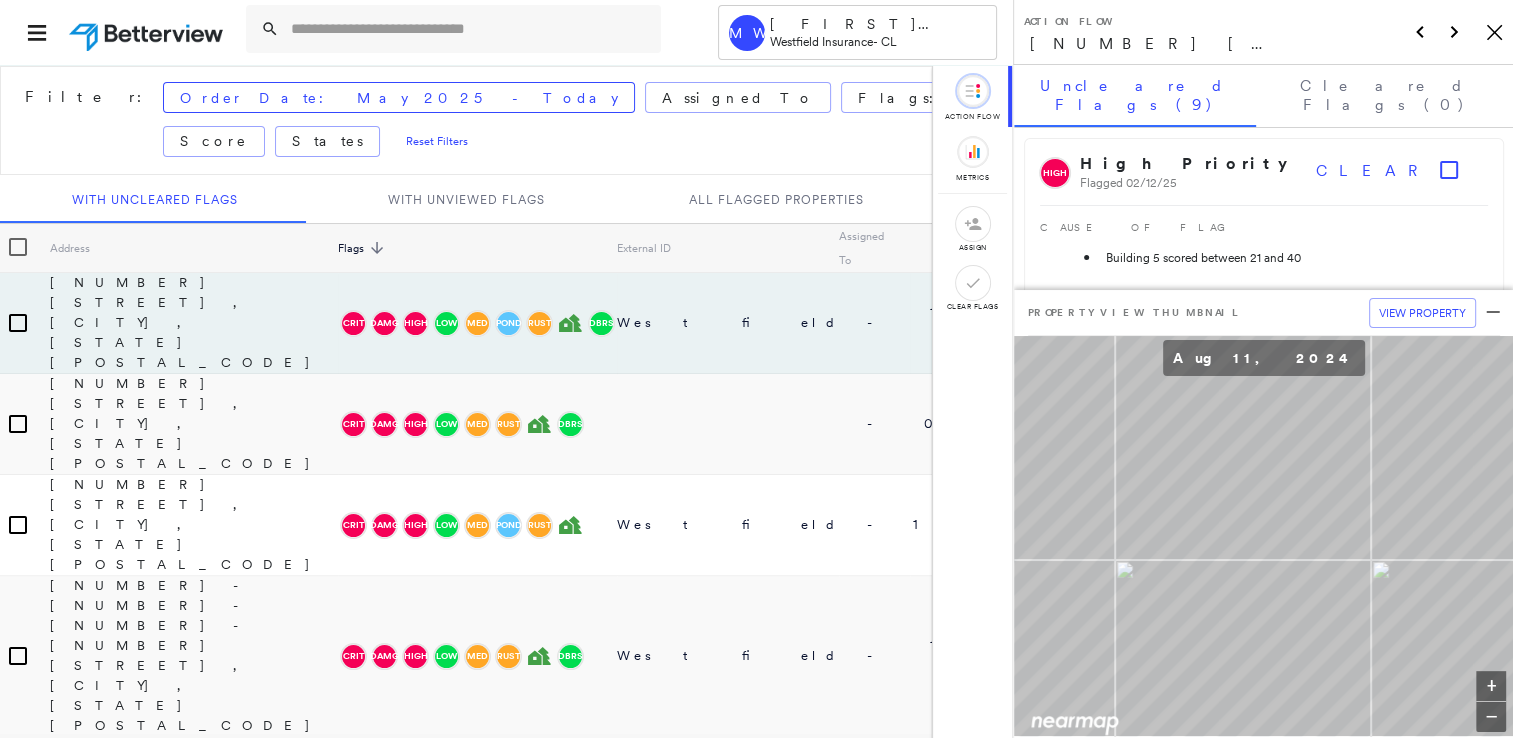 click on "Icon_Closemodal" 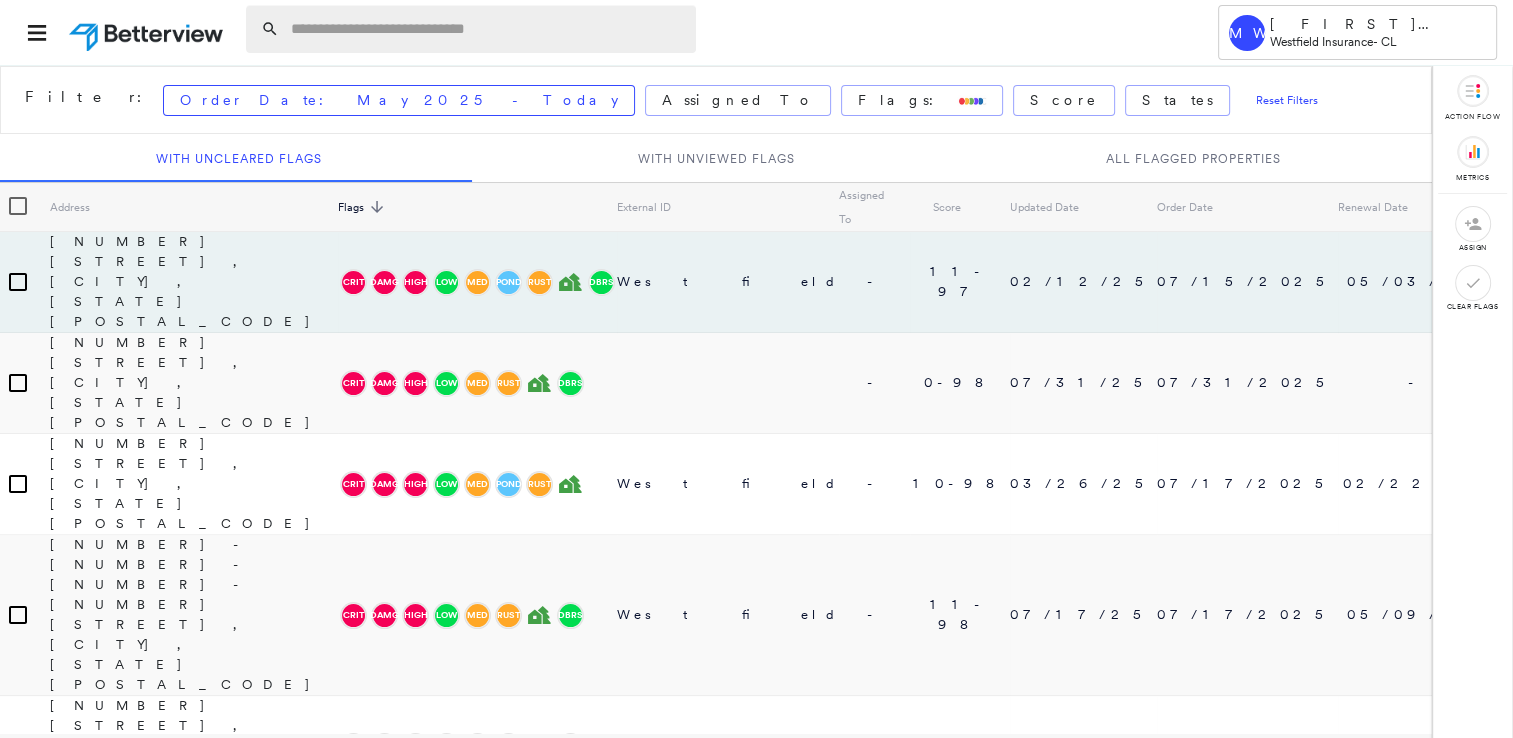 click at bounding box center (487, 29) 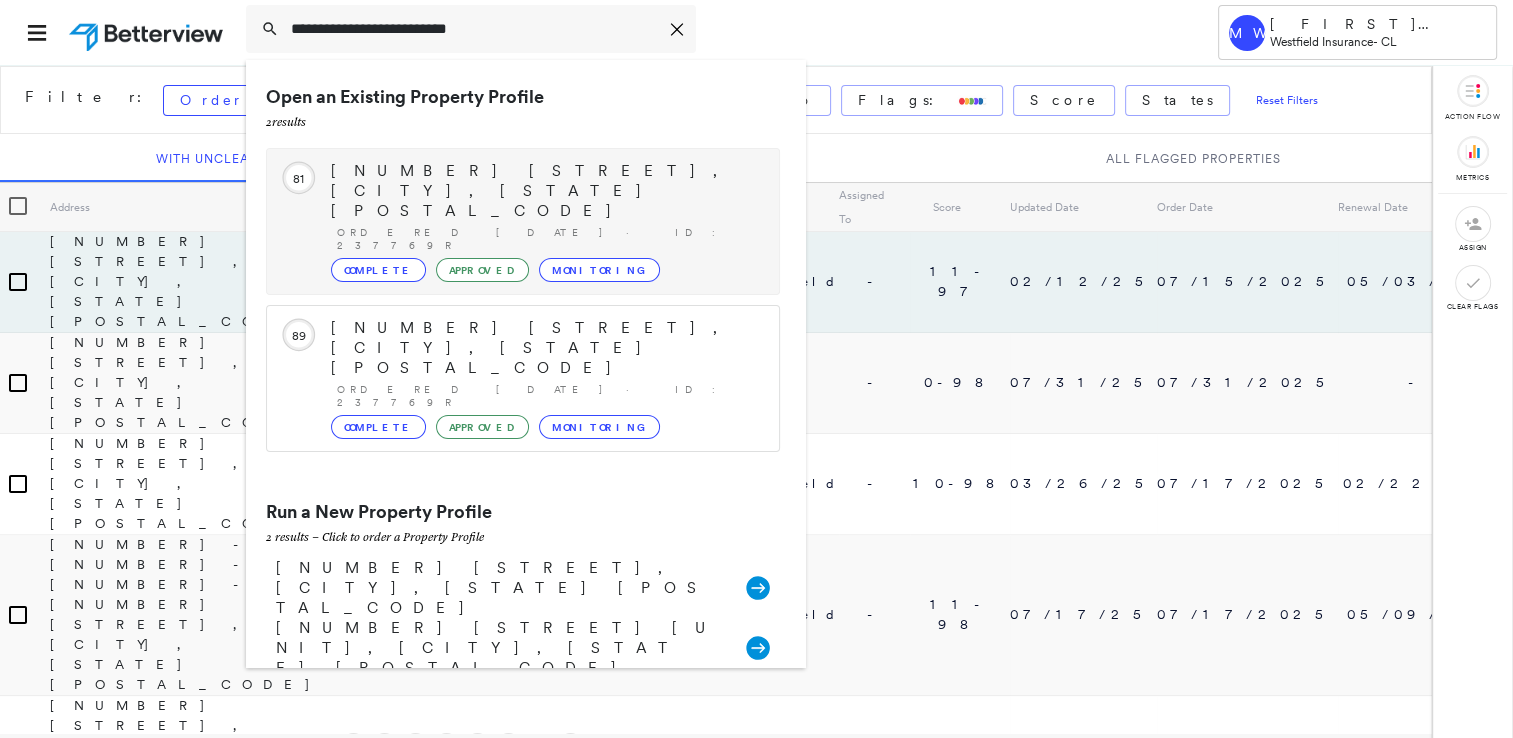 type on "**********" 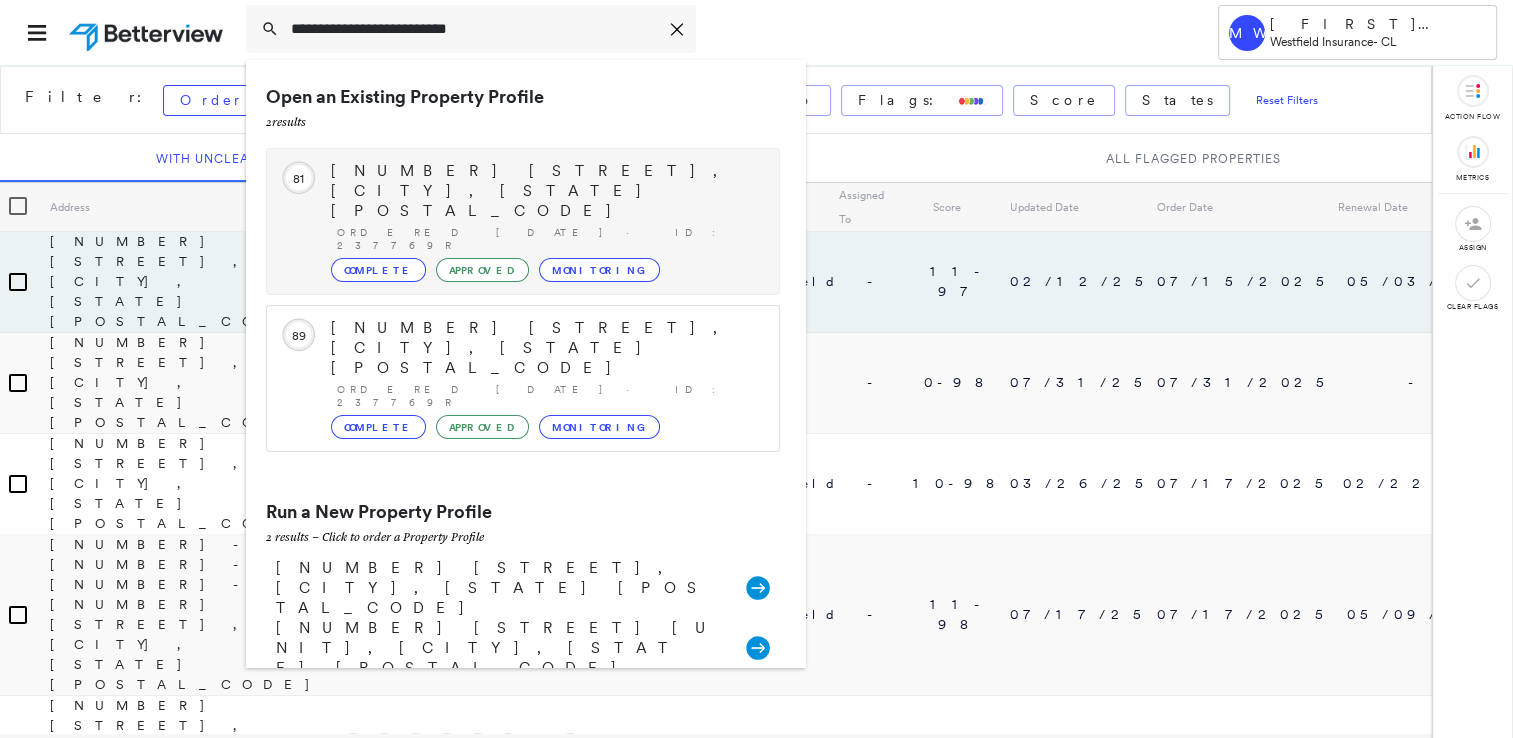click on "[NUMBER] [STREET], [CITY], [STATE] [POSTAL_CODE]" at bounding box center (545, 191) 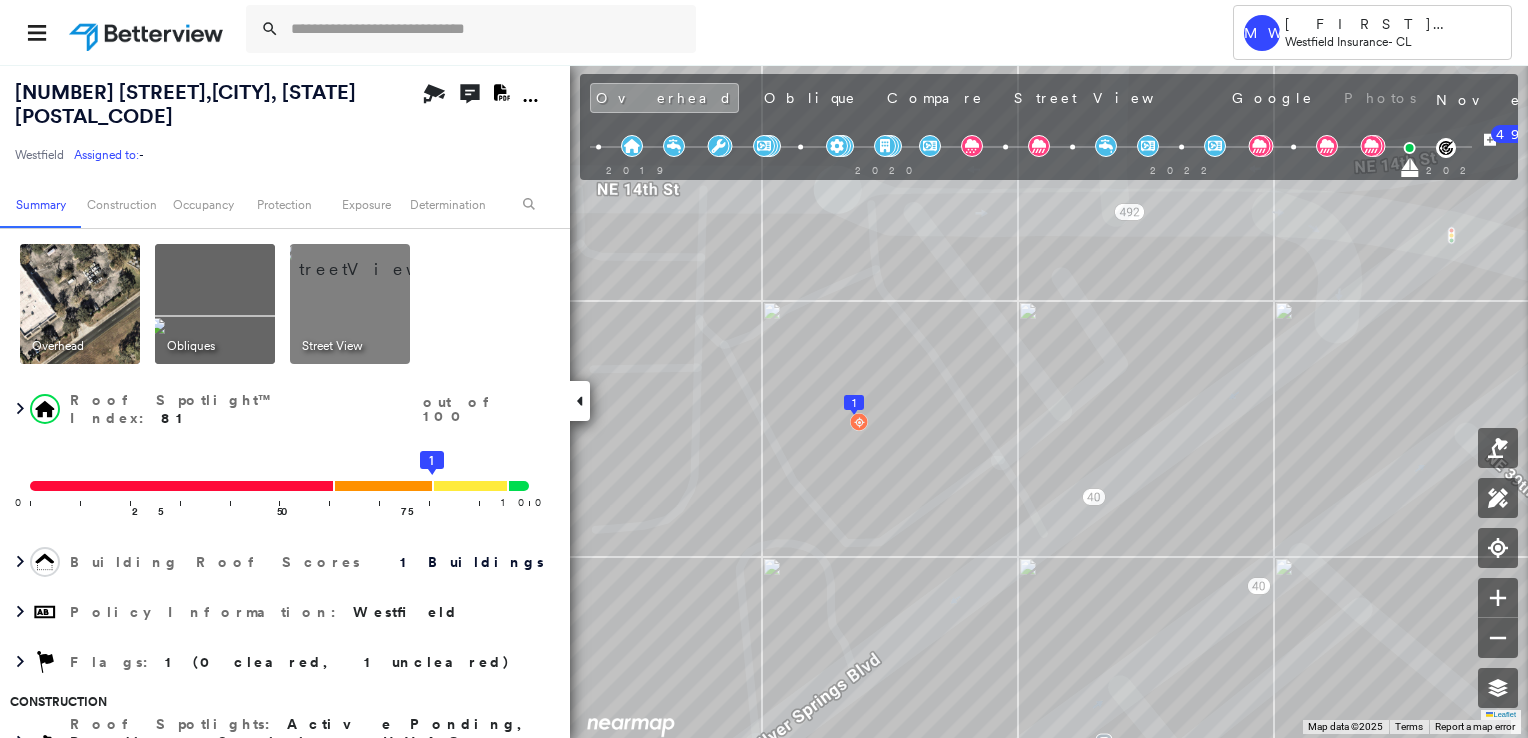 click 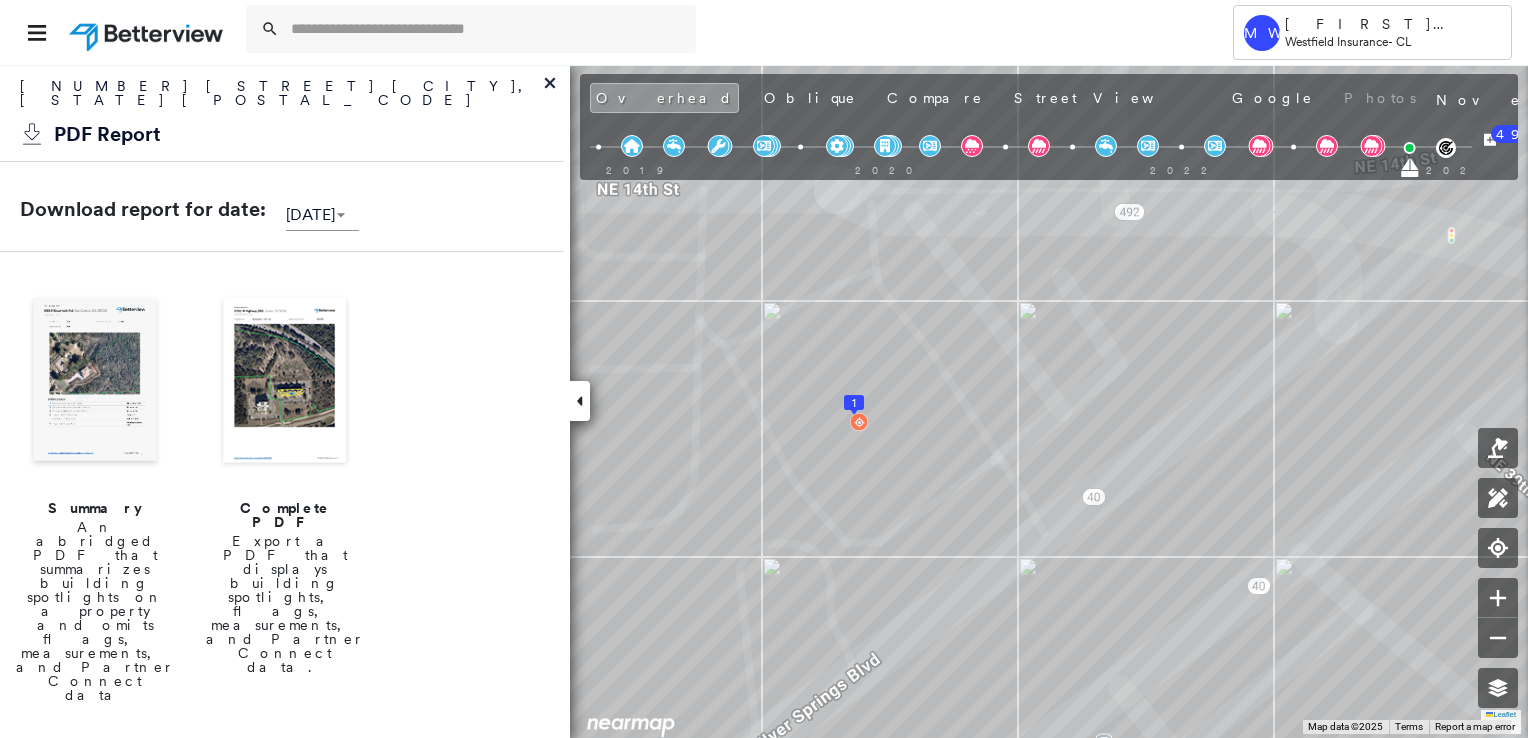 click at bounding box center [285, 382] 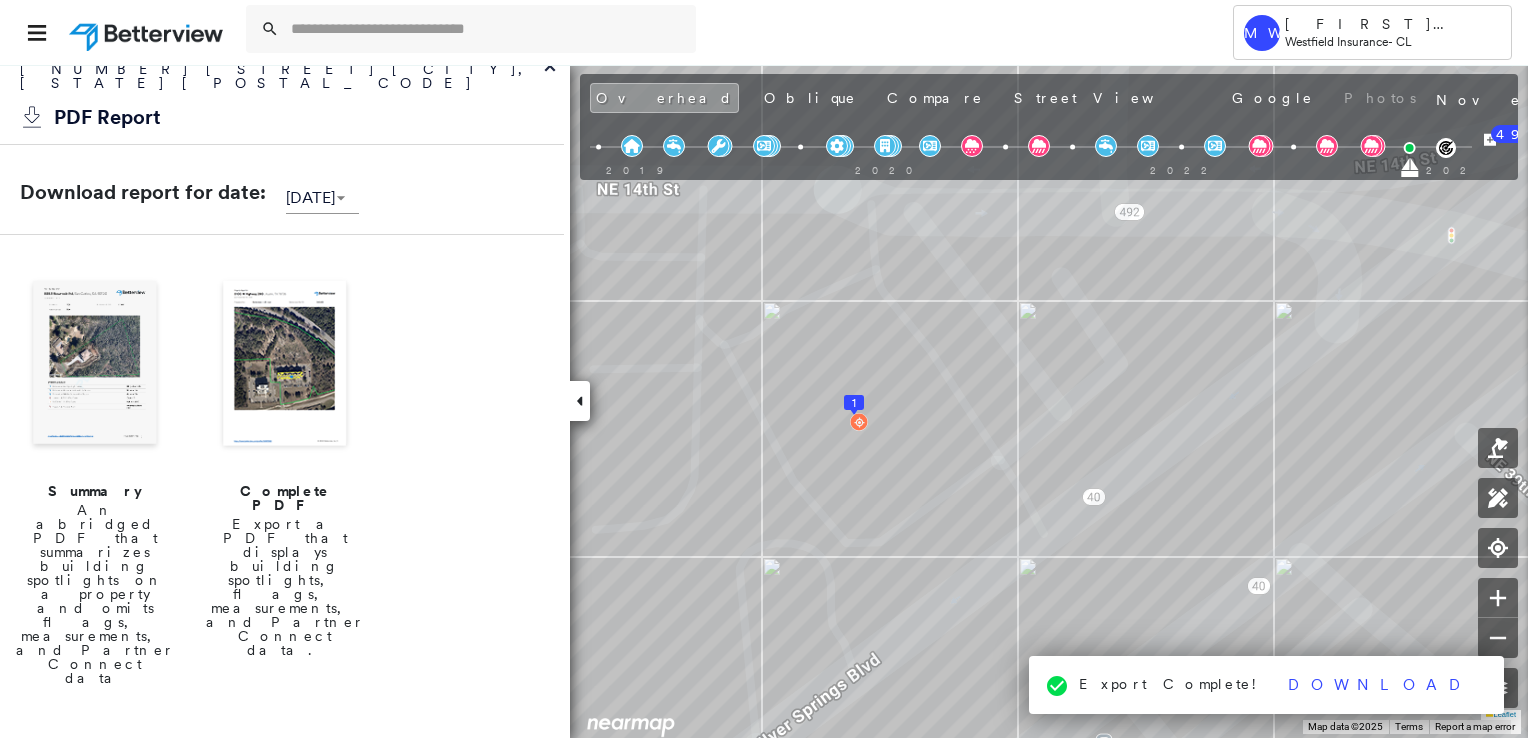 scroll, scrollTop: 3, scrollLeft: 0, axis: vertical 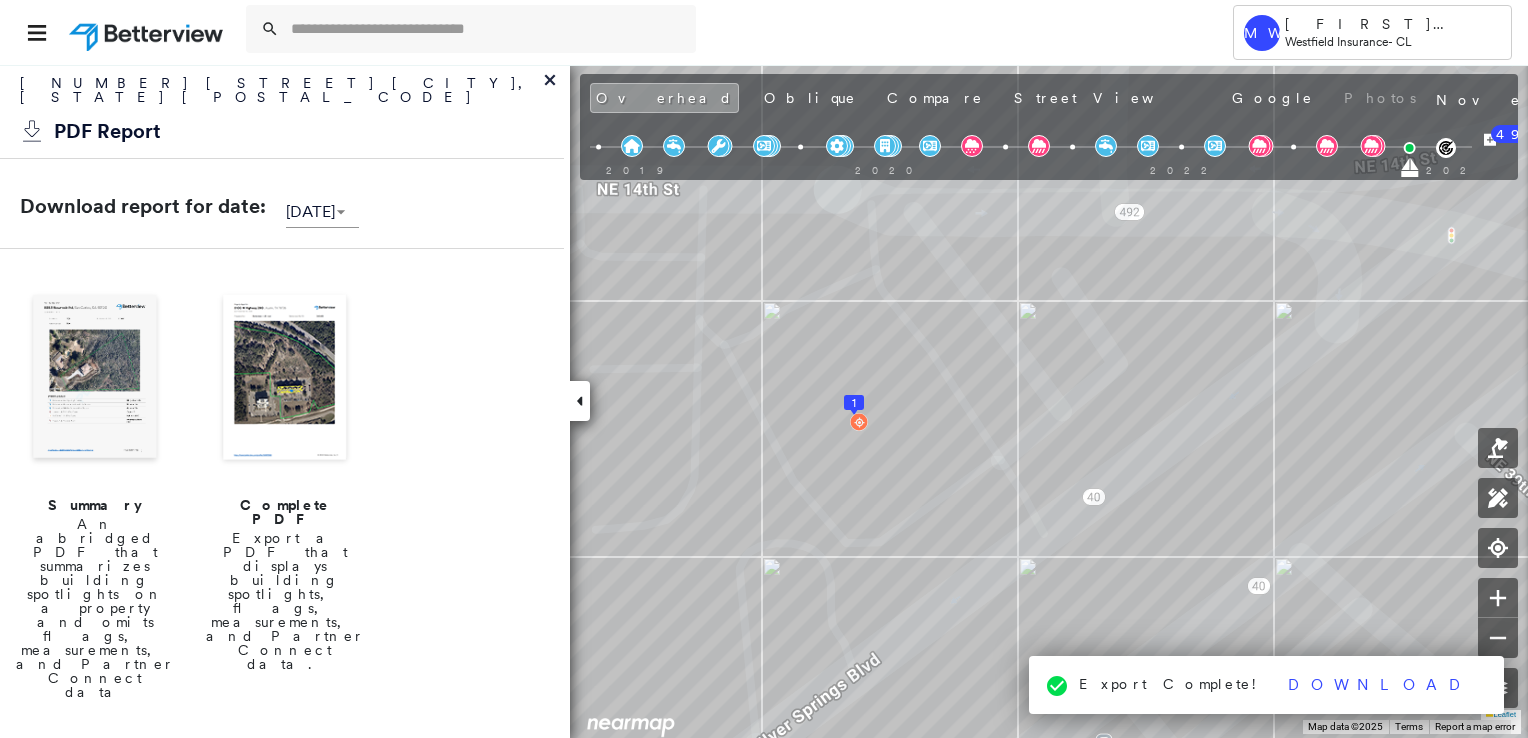 click at bounding box center [285, 379] 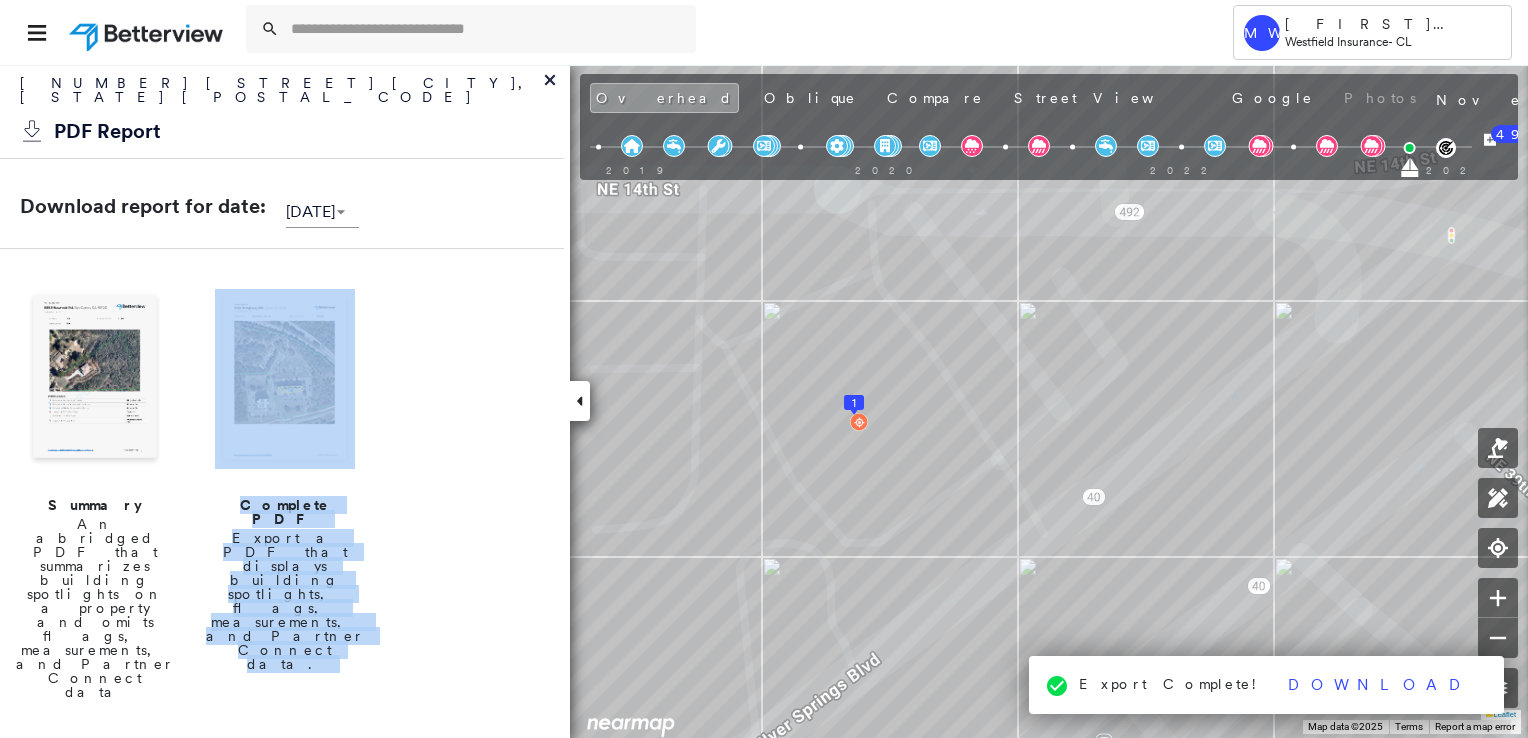 drag, startPoint x: 561, startPoint y: 367, endPoint x: 557, endPoint y: 671, distance: 304.0263 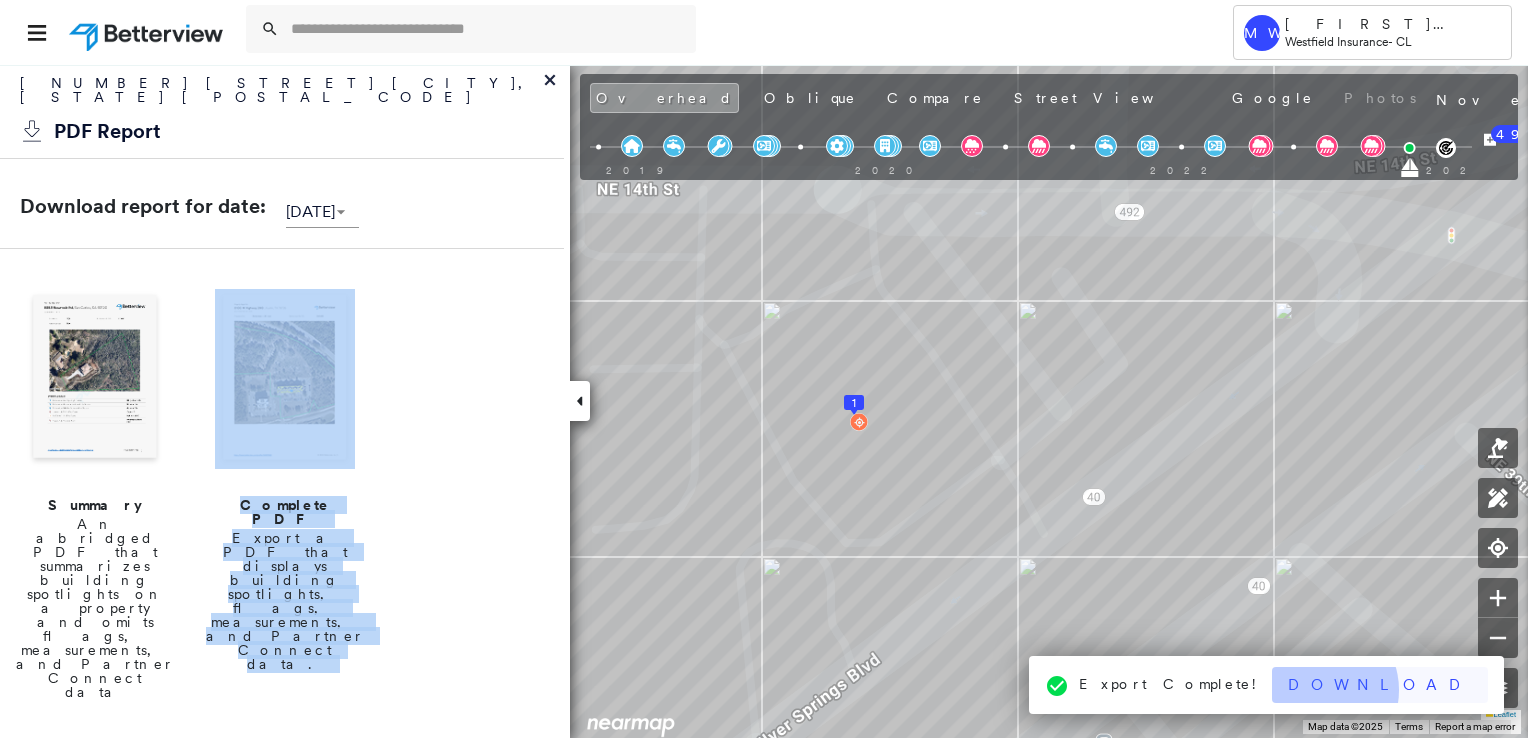 click on "Download" at bounding box center [1380, 685] 